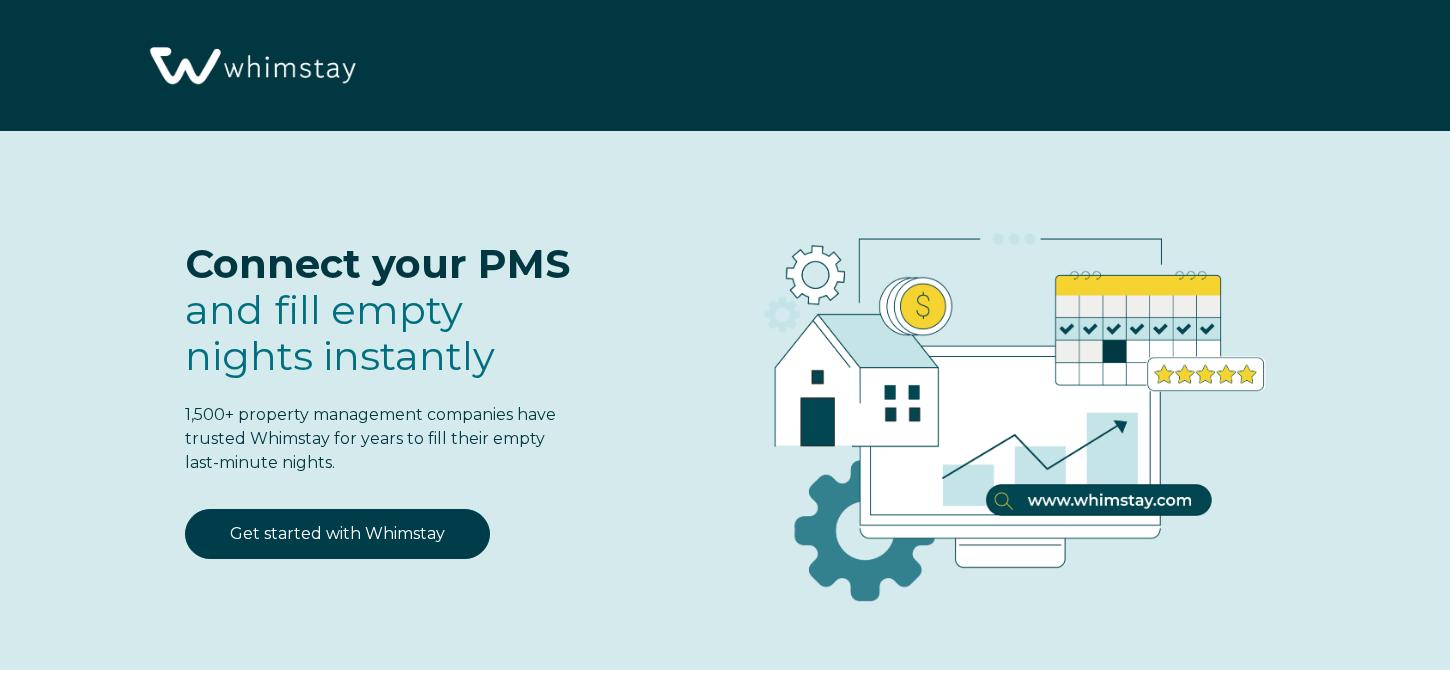 select on "US" 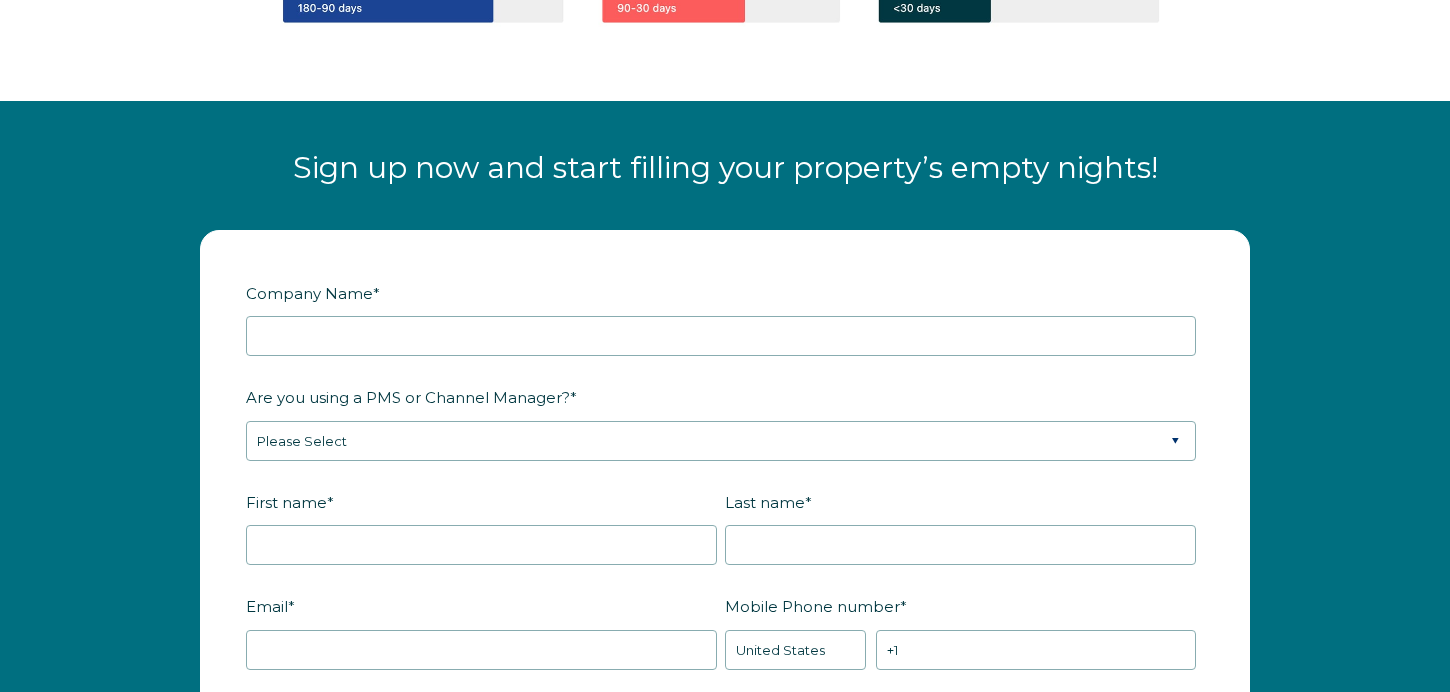 scroll, scrollTop: 2183, scrollLeft: 0, axis: vertical 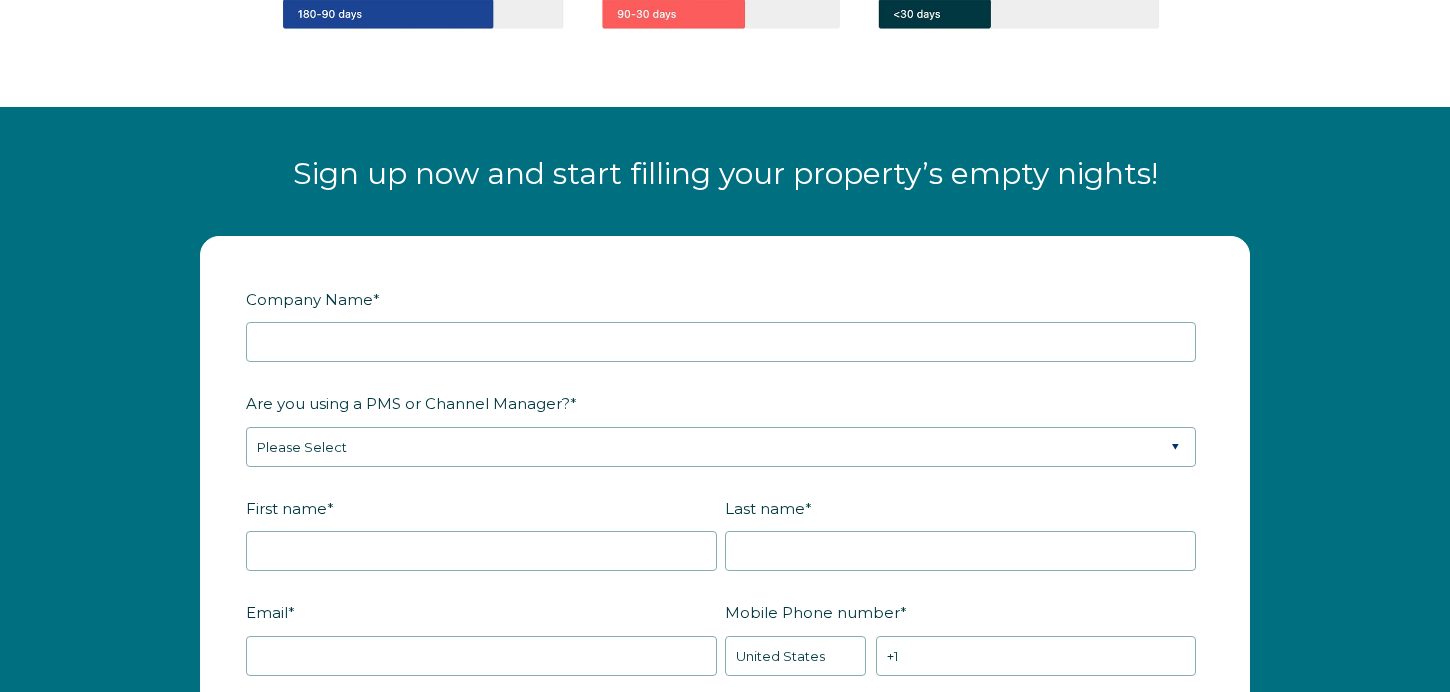 click on "Sign up now and start filling your property’s empty nights!" at bounding box center (725, 173) 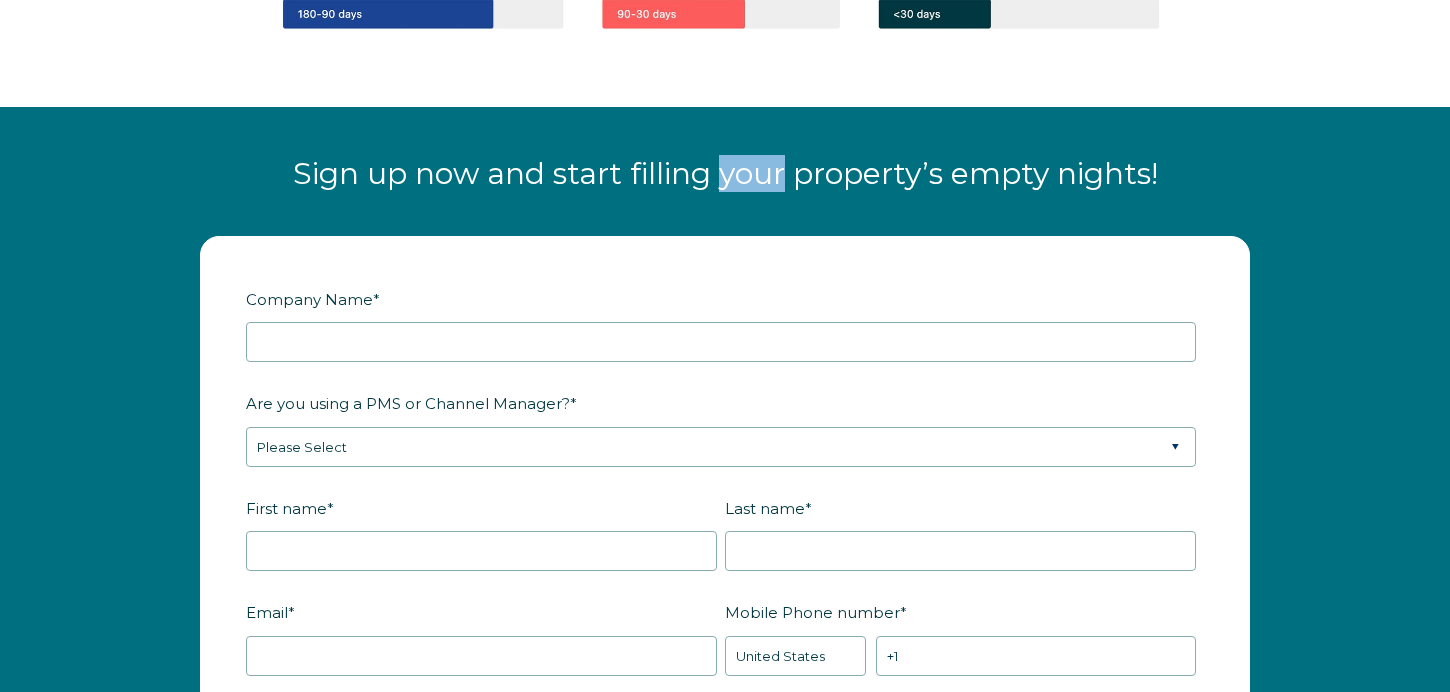 click on "Sign up now and start filling your property’s empty nights!" at bounding box center [725, 173] 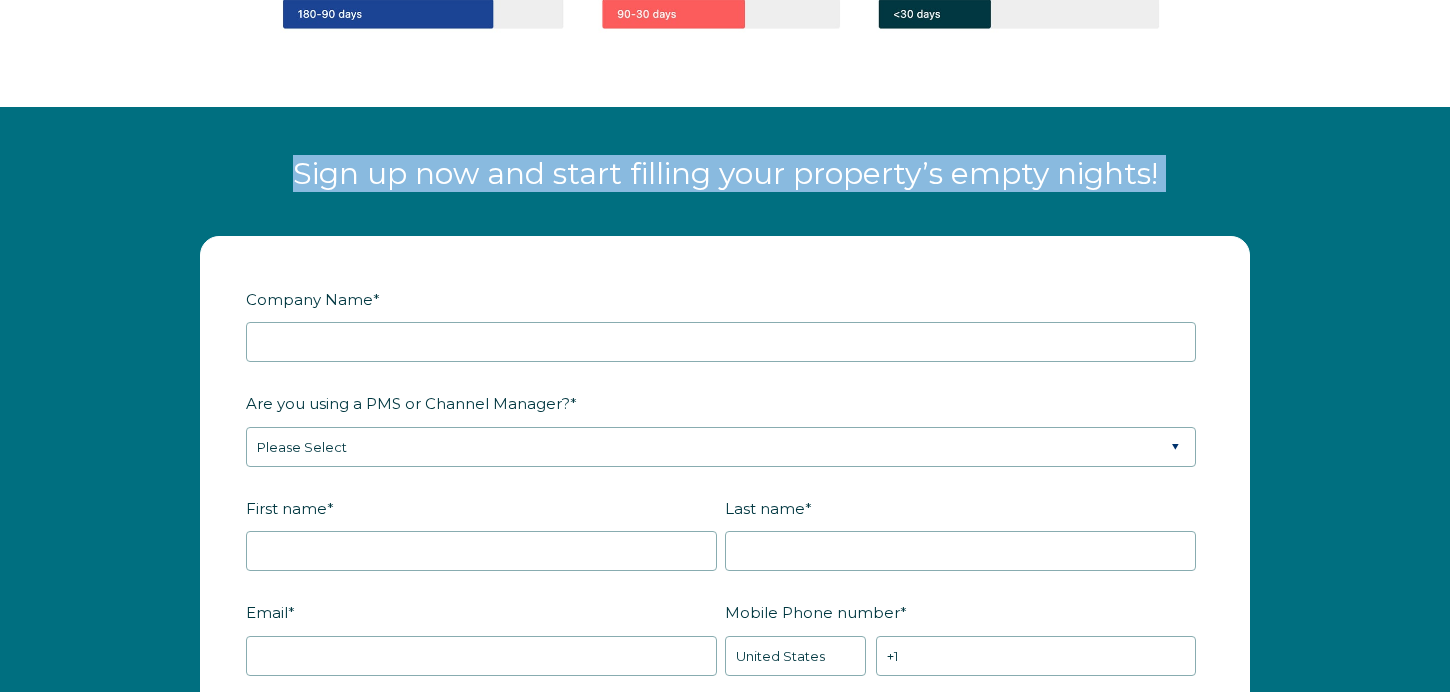 click on "Sign up now and start filling your property’s empty nights!" at bounding box center (725, 173) 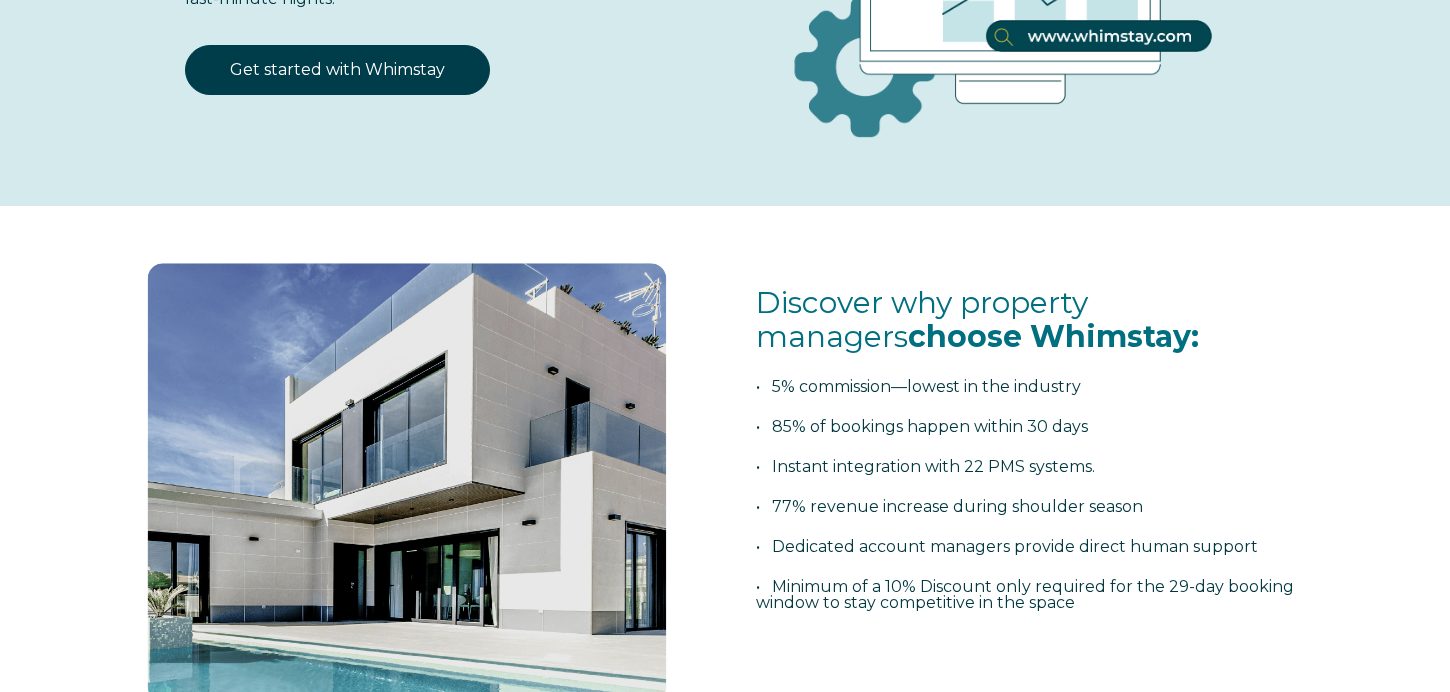 scroll, scrollTop: 0, scrollLeft: 0, axis: both 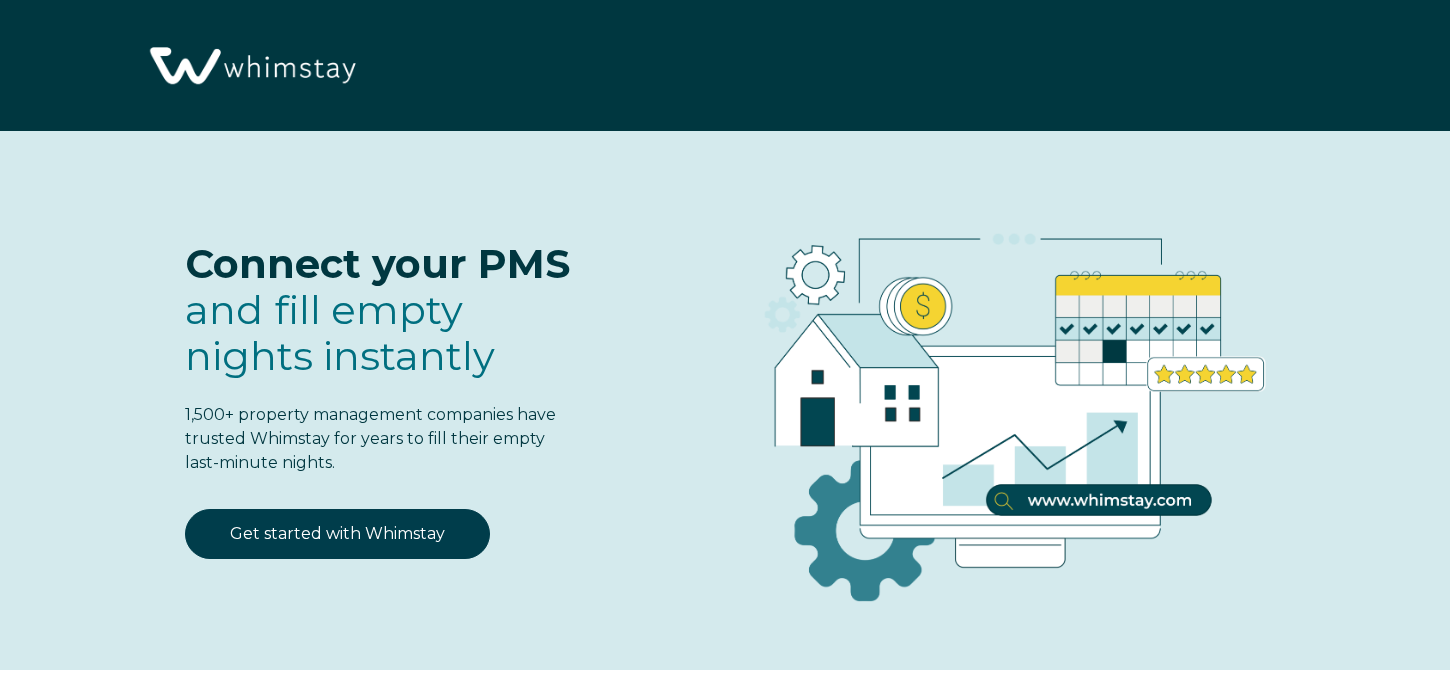 select on "US" 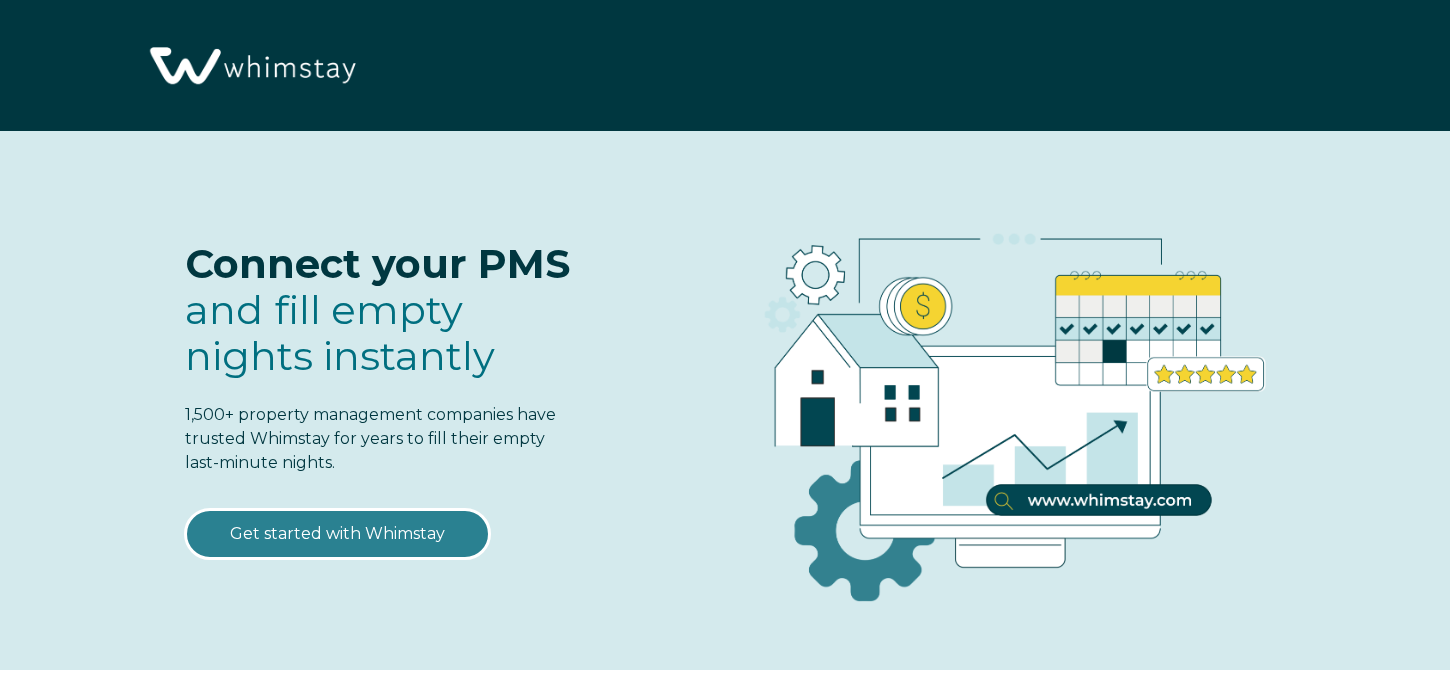 click on "Get started with Whimstay" at bounding box center (337, 534) 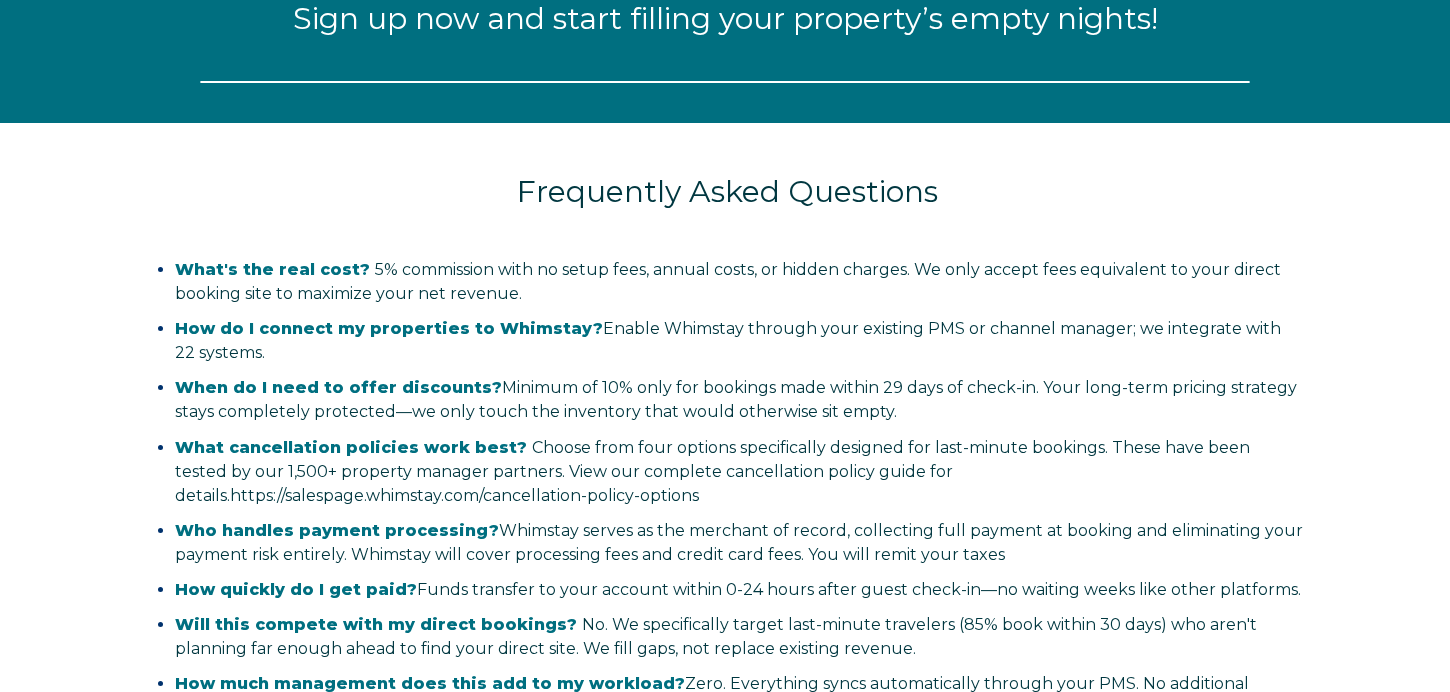 scroll, scrollTop: 2336, scrollLeft: 0, axis: vertical 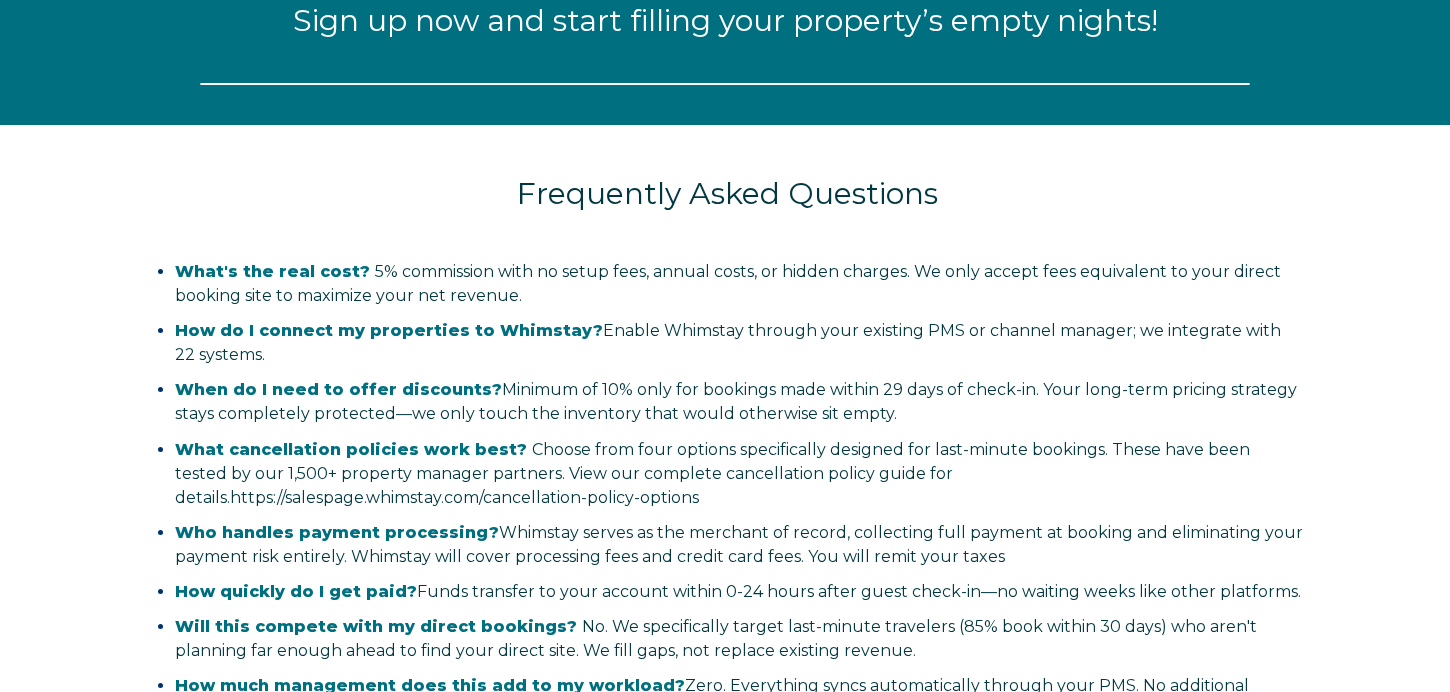 select on "US" 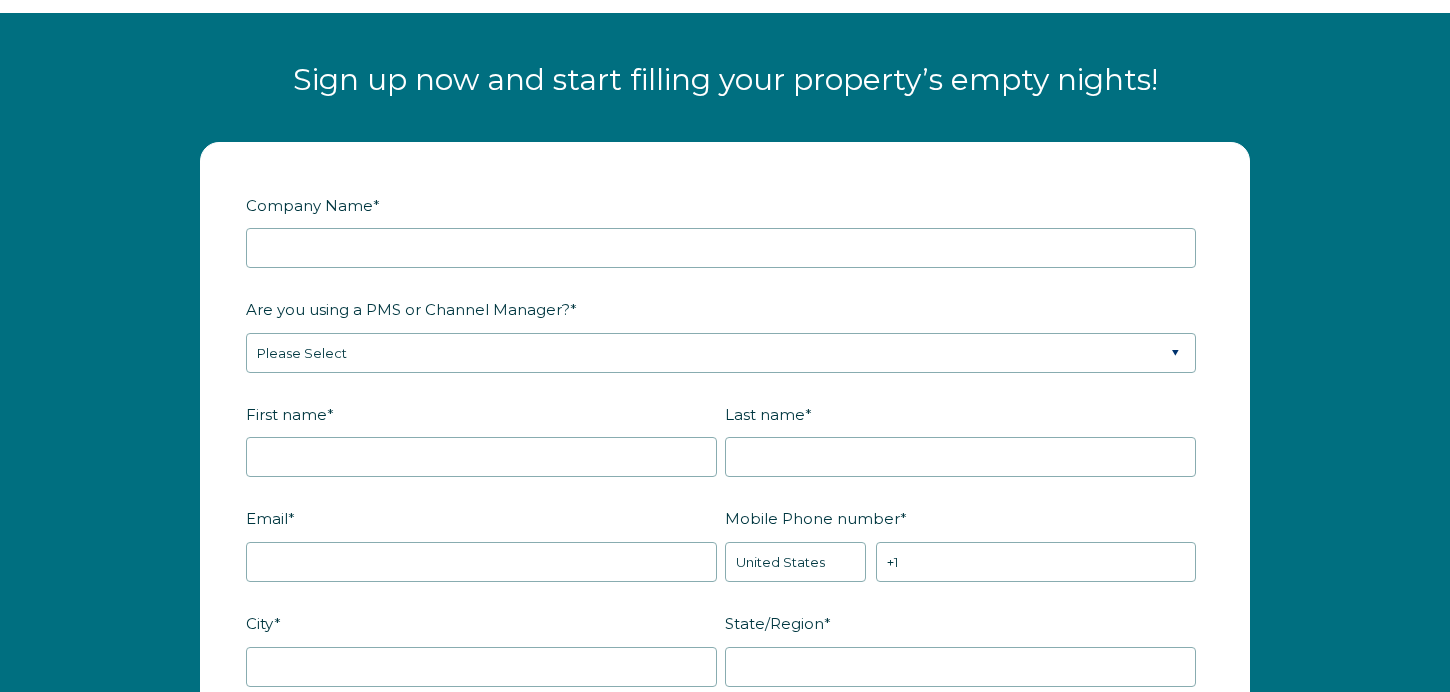 scroll, scrollTop: 2341, scrollLeft: 0, axis: vertical 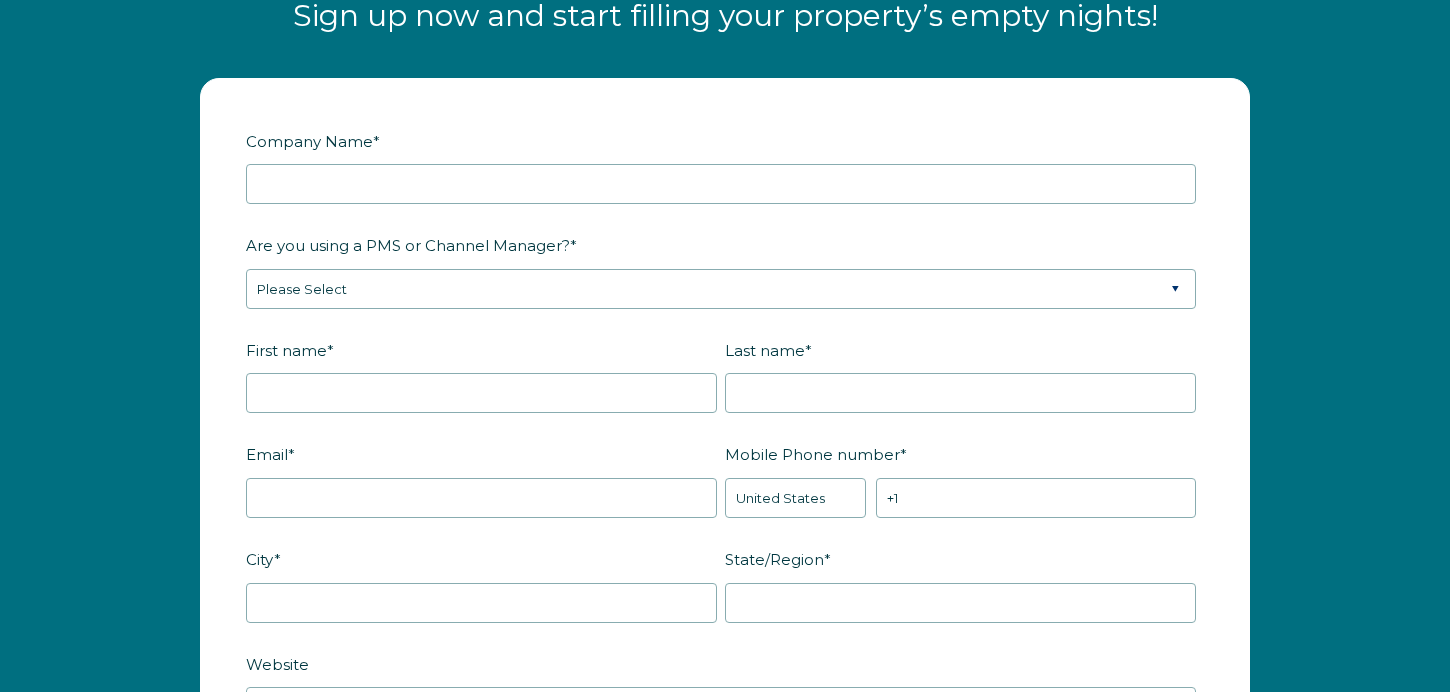 click on "Company Name * Are you using a PMS or Channel Manager? * Please Select Barefoot BookingPal Boost Brightside CiiRUS Escapia Guesty Hostaway Hostfully Hostify Lodgify NextPax/NxtBeds OwnerRez PMS or CM Not Listed Rentals United/Quick Connect Streamline Track Airbnb [FIRST] * [LAST] * [EMAIL] * [PHONE] * * Afghanistan (‫افغانستان‬‎) Albania (Shqipëri) Algeria (‫الجزائر‬‎) American Samoa Andorra Angola Anguilla Antigua and Barbuda Argentina Armenia (Հայաստան) Aruba Australia Austria (Österreich) Azerbaijan (Azərbaycan) Bahamas Bahrain (‫البحرين‬‎) Bangladesh (বাংলাদেশ) Barbados Belarus (Беларусь) Belgium (België) Belize Benin (Bénin) Bermuda Bhutan (འབྲུག) Bolivia Bosnia and Herzegovina (Босна и Херцеговина) Botswana Brazil (Brasil) British Indian Ocean Territory British Virgin Islands Brunei Bulgaria (България) Burkina Faso Burundi (Uburundi) Canada Chile Cuba" at bounding box center (725, 840) 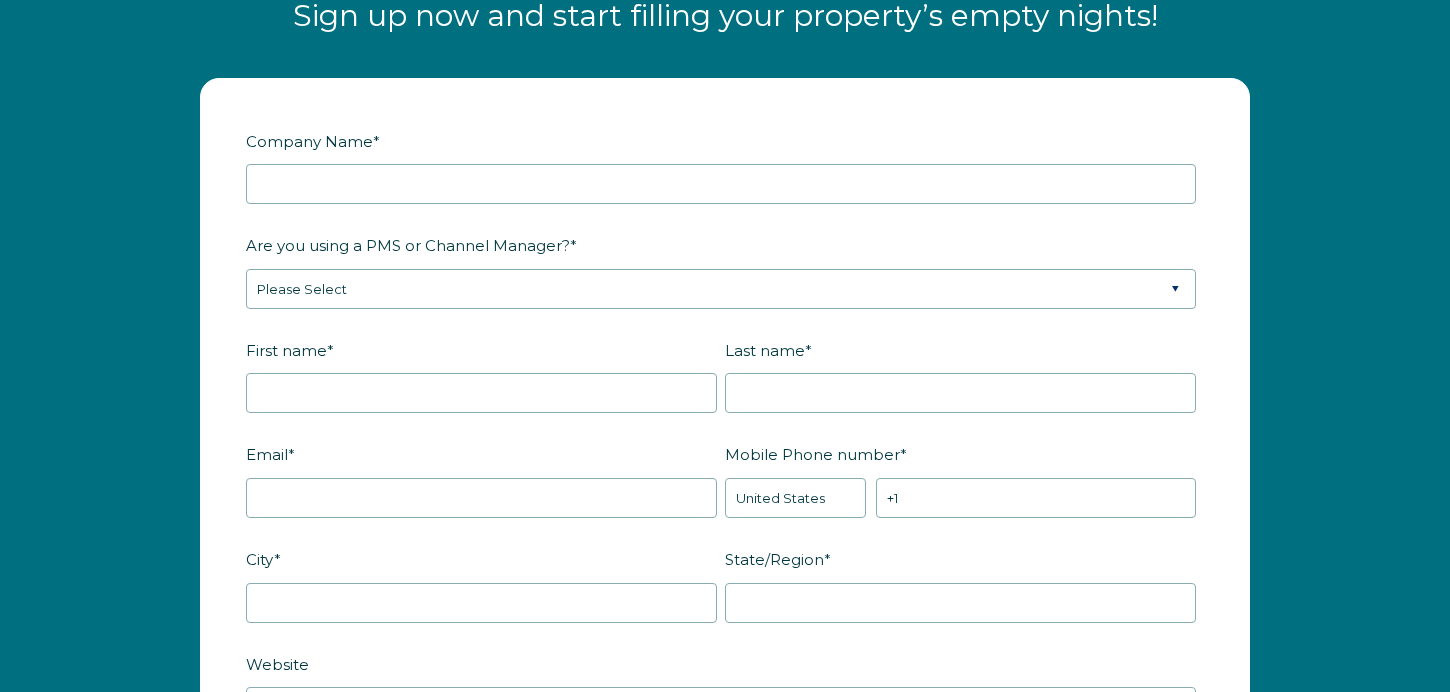 click on "Company Name * Are you using a PMS or Channel Manager? * Please Select Barefoot BookingPal Boost Brightside CiiRUS Escapia Guesty Hostaway Hostfully Hostify Lodgify NextPax/NxtBeds OwnerRez PMS or CM Not Listed Rentals United/Quick Connect Streamline Track Airbnb [FIRST] * [LAST] * [EMAIL] * [PHONE] * * Afghanistan (‫افغانستان‬‎) Albania (Shqipëri) Algeria (‫الجزائر‬‎) American Samoa Andorra Angola Anguilla Antigua and Barbuda Argentina Armenia (Հայաստան) Aruba Australia Austria (Österreich) Azerbaijan (Azərbaycan) Bahamas Bahrain (‫البحرين‬‎) Bangladesh (বাংলাদেশ) Barbados Belarus (Беларусь) Belgium (België) Belize Benin (Bénin) Bermuda Bhutan (འབྲུག) Bolivia Bosnia and Herzegovina (Босна и Херцеговина) Botswana Brazil (Brasil) British Indian Ocean Territory British Virgin Islands Brunei Bulgaria (България) Burkina Faso Burundi (Uburundi) Cameroon (Cameroun) +[COUNTRY_CODE]" at bounding box center [725, 830] 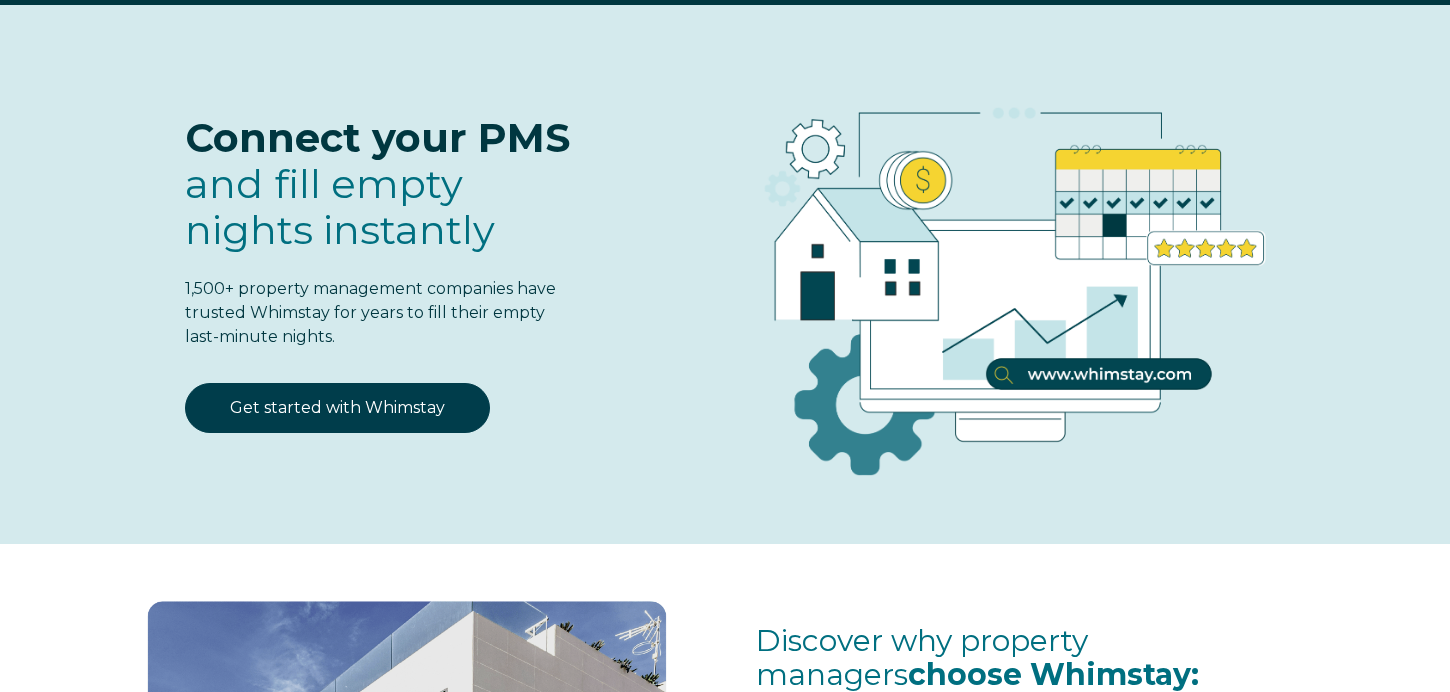 scroll, scrollTop: 127, scrollLeft: 0, axis: vertical 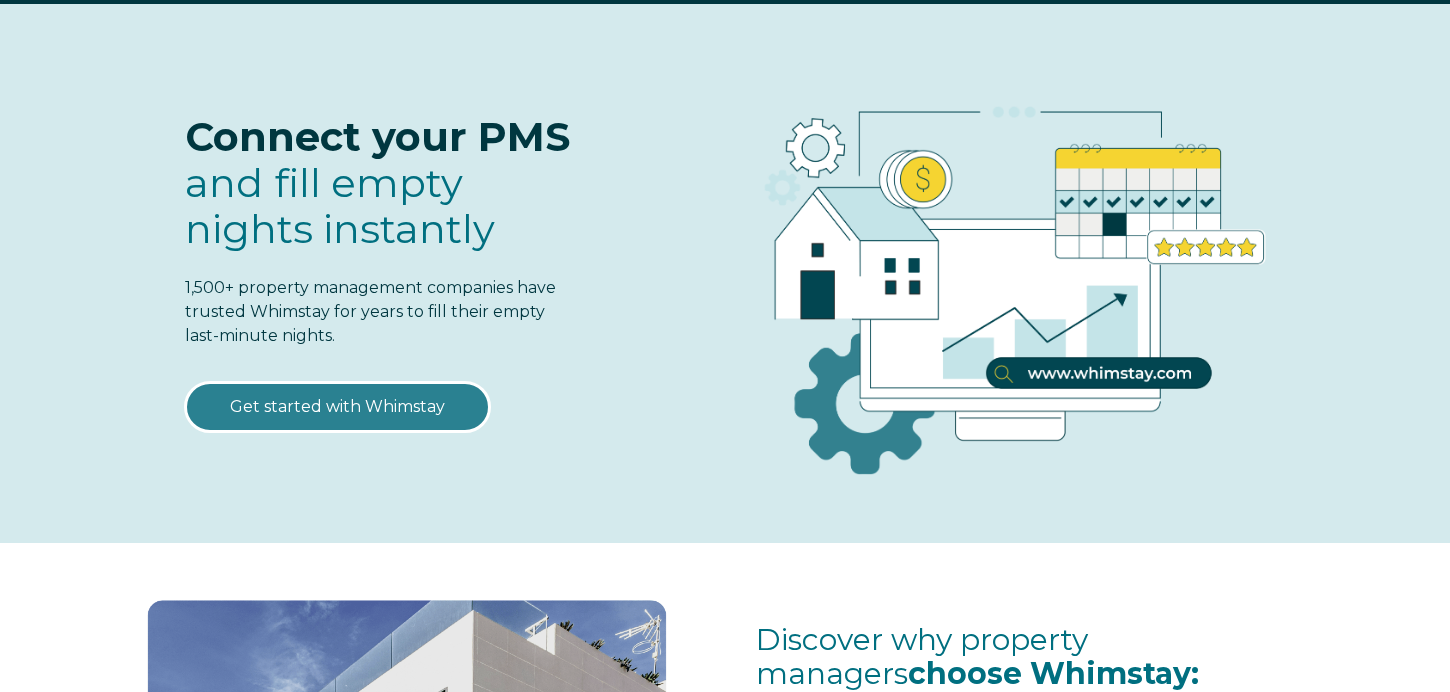 click on "Get started with Whimstay" at bounding box center (337, 407) 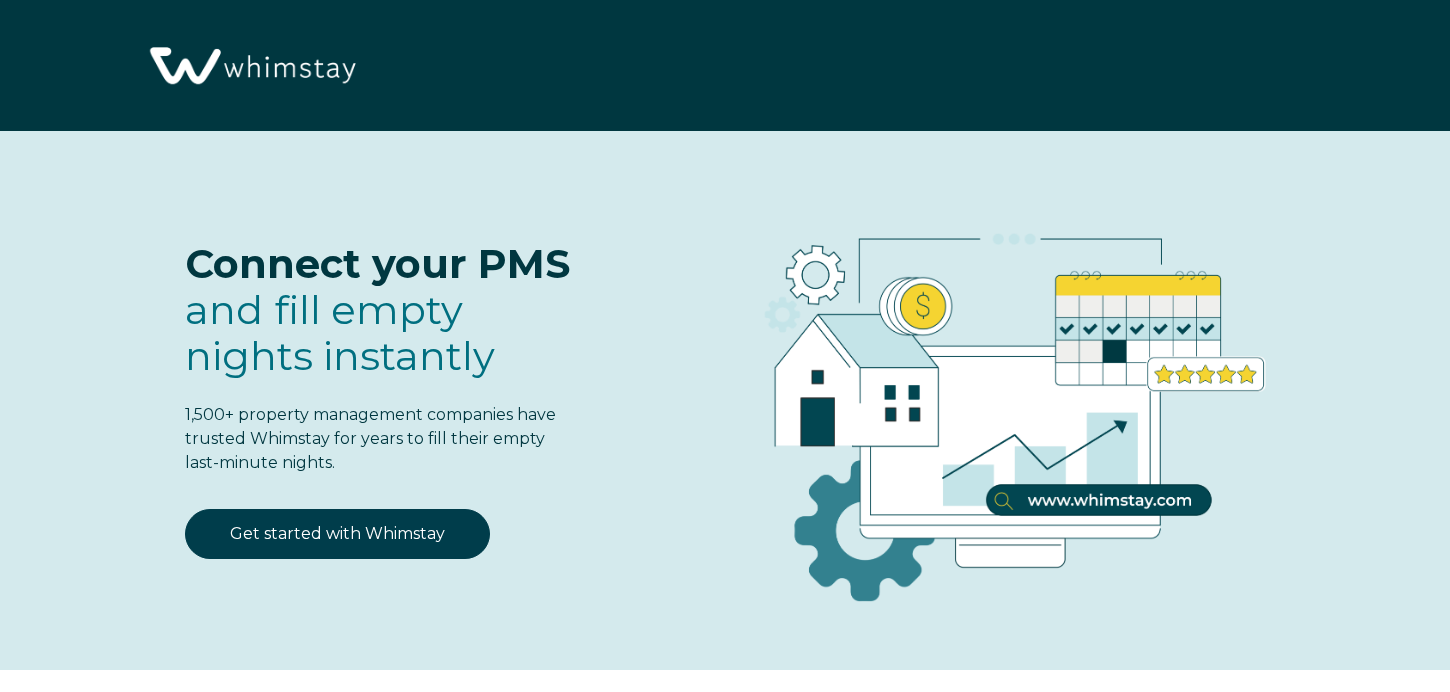 scroll, scrollTop: 2338, scrollLeft: 0, axis: vertical 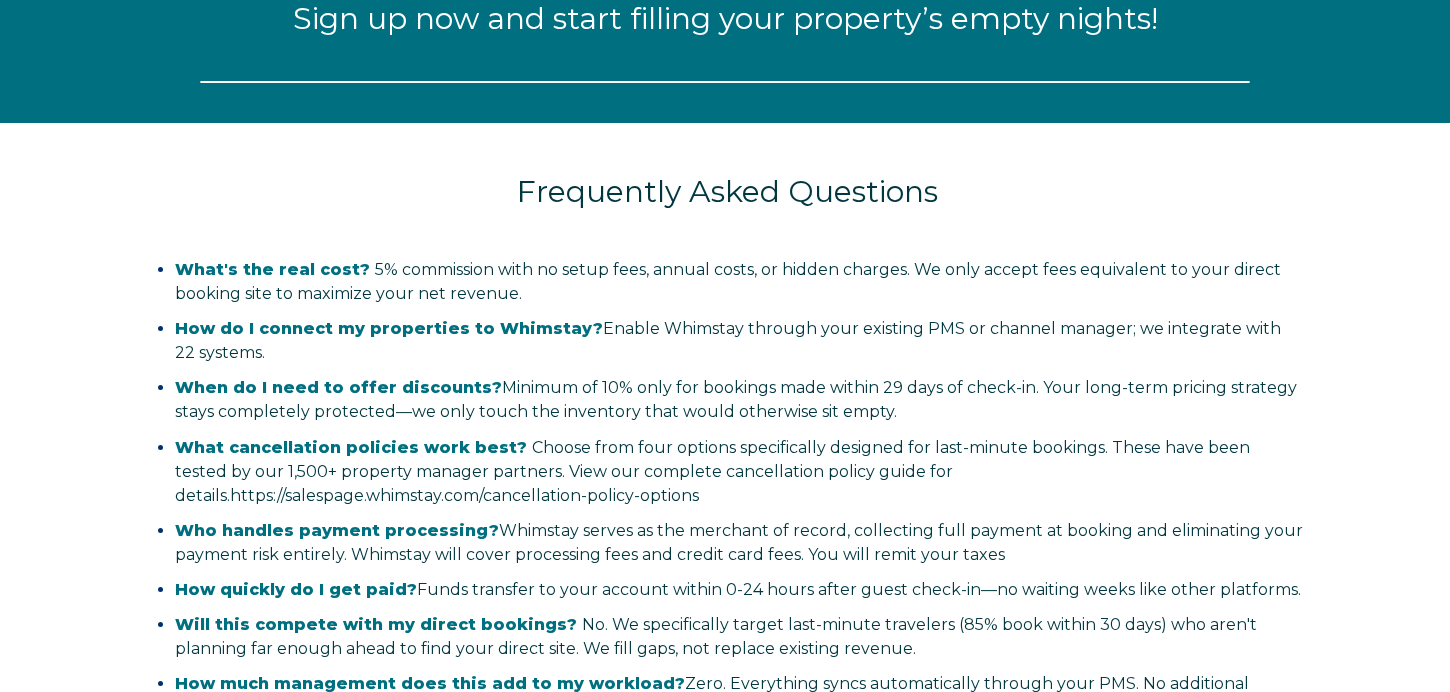select on "US" 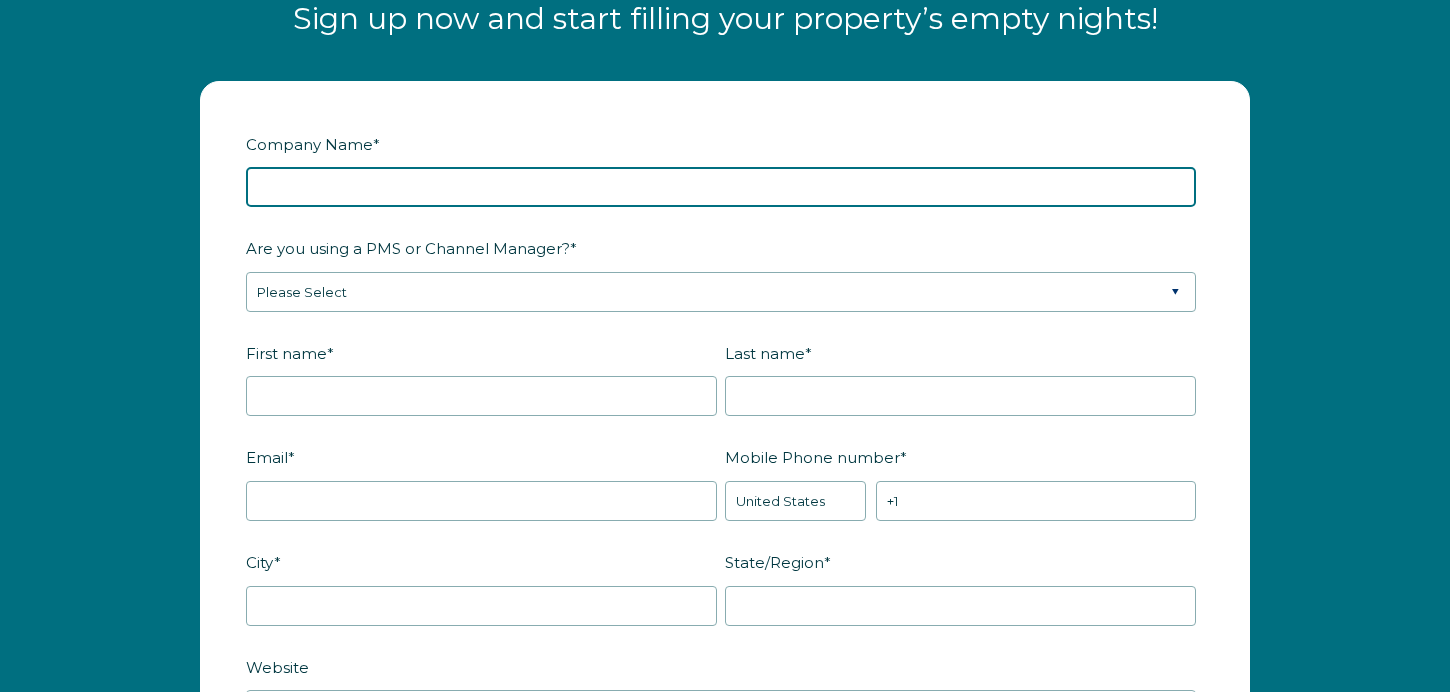 click on "Company Name *" at bounding box center (721, 187) 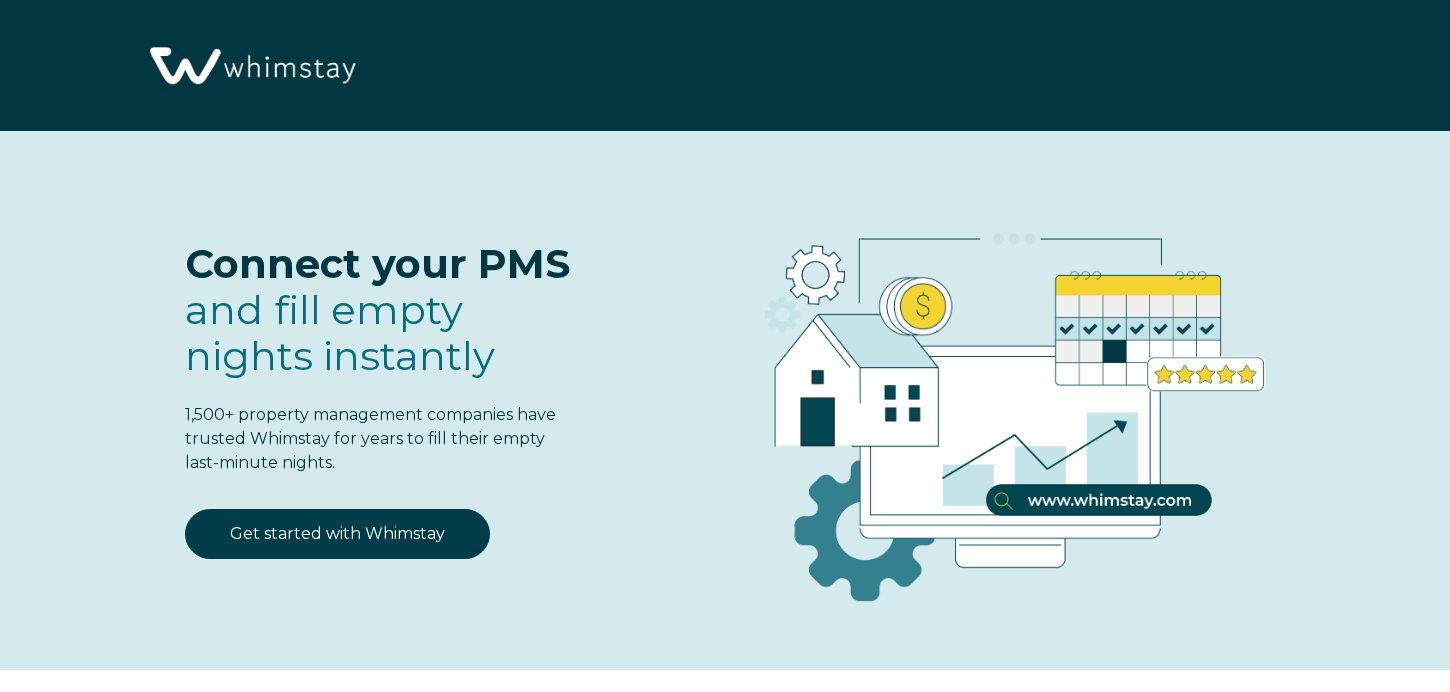 scroll, scrollTop: 2338, scrollLeft: 0, axis: vertical 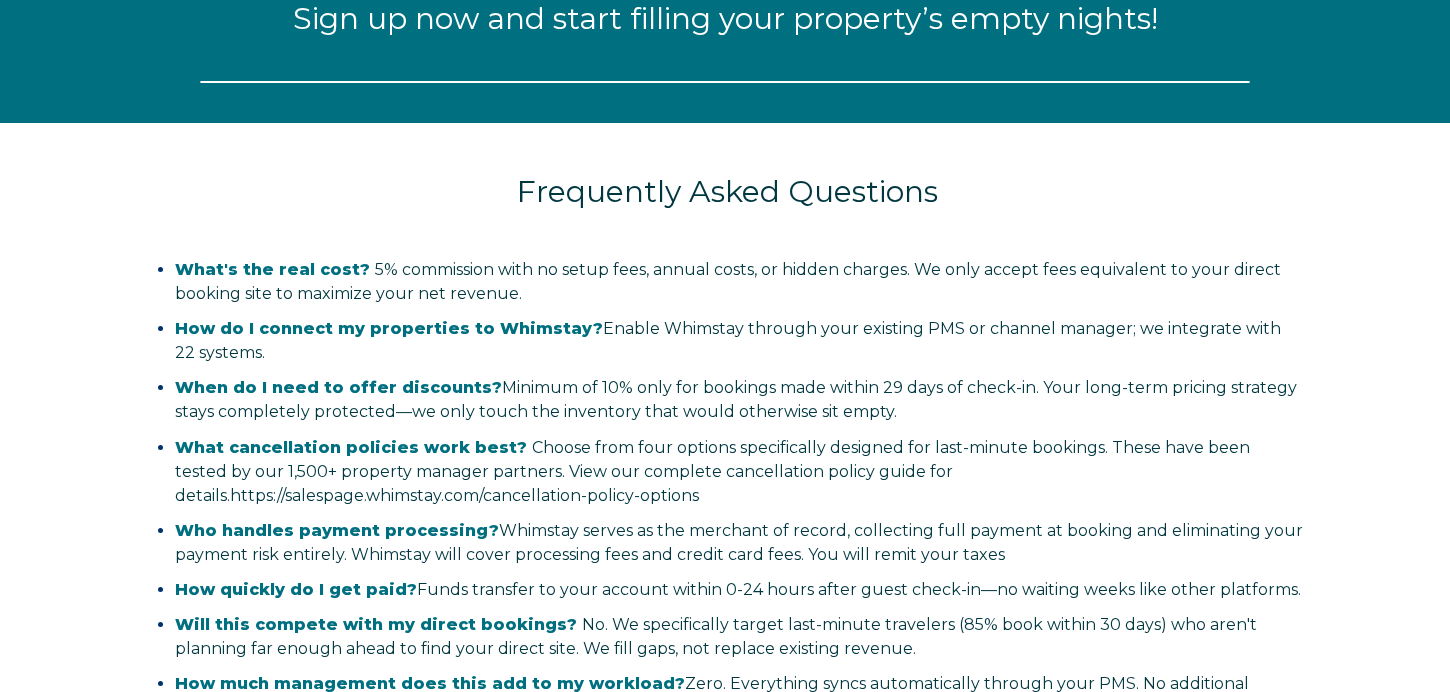 select on "US" 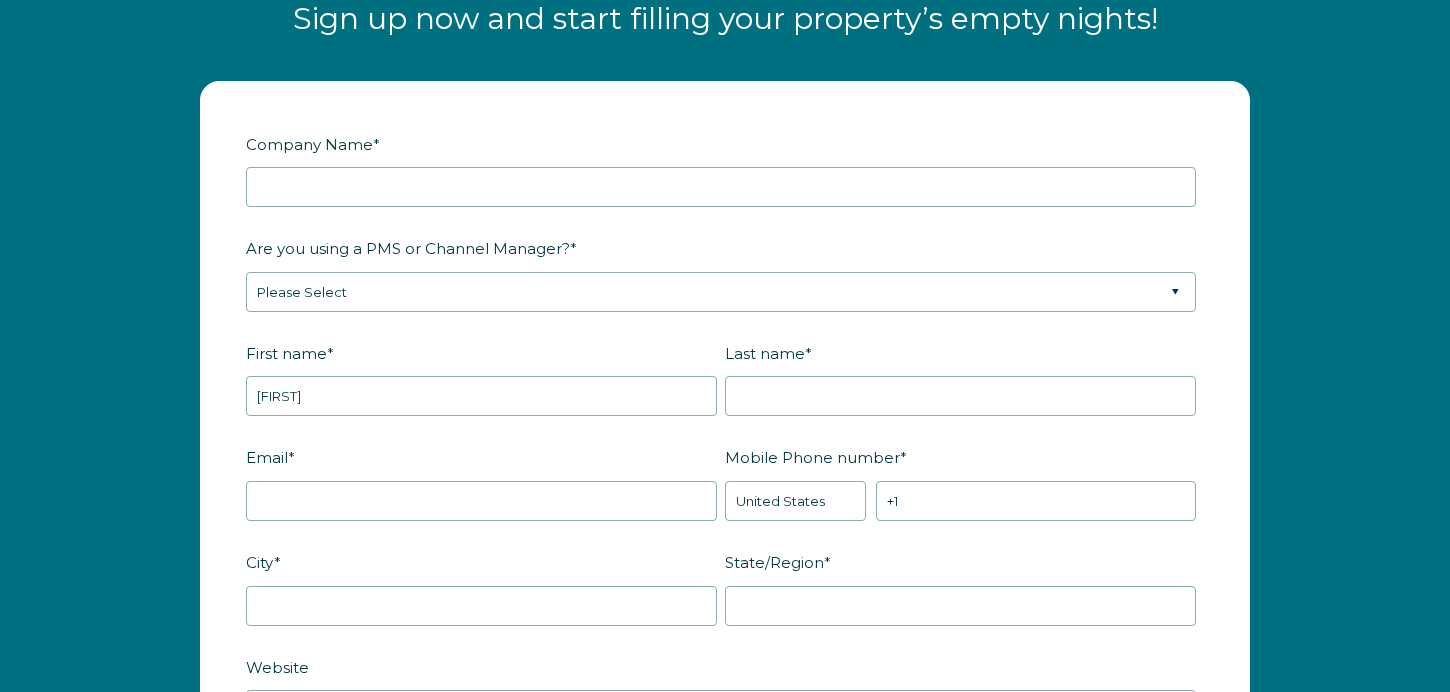 scroll, scrollTop: 2336, scrollLeft: 0, axis: vertical 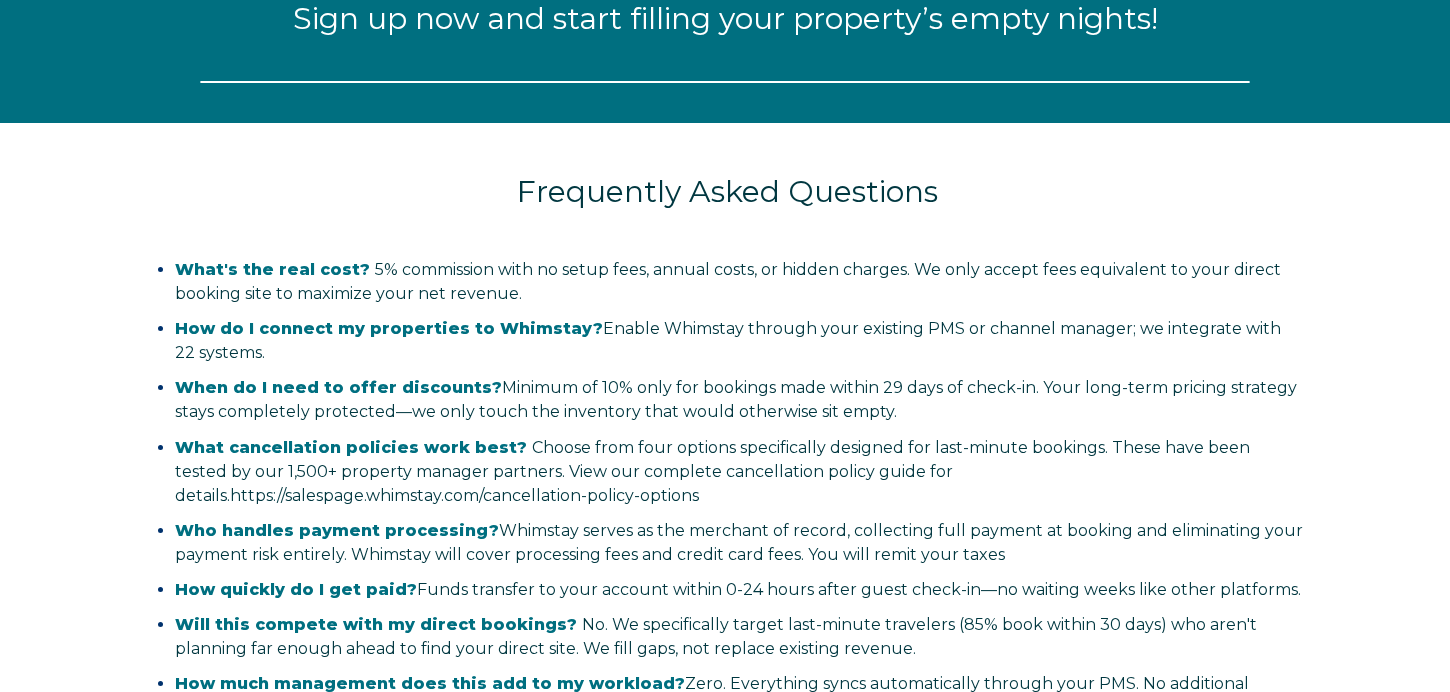 select on "US" 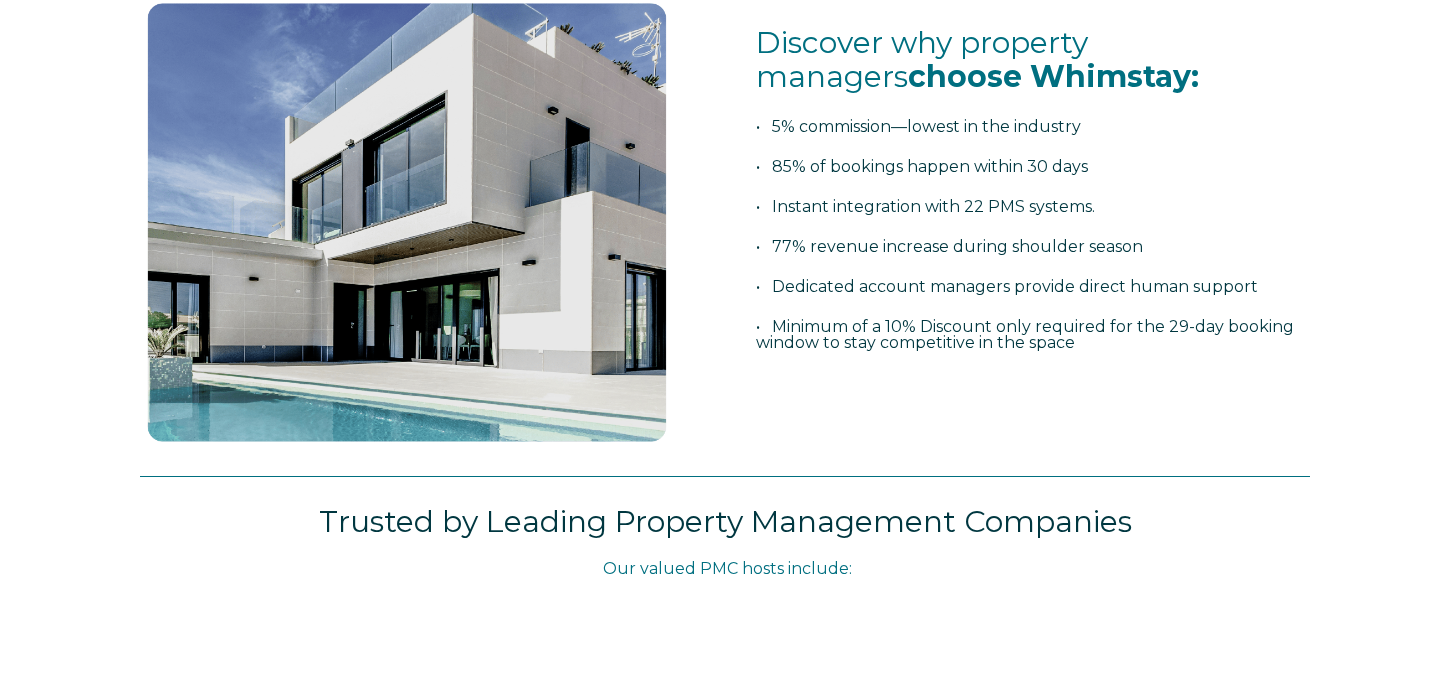 scroll, scrollTop: 0, scrollLeft: 0, axis: both 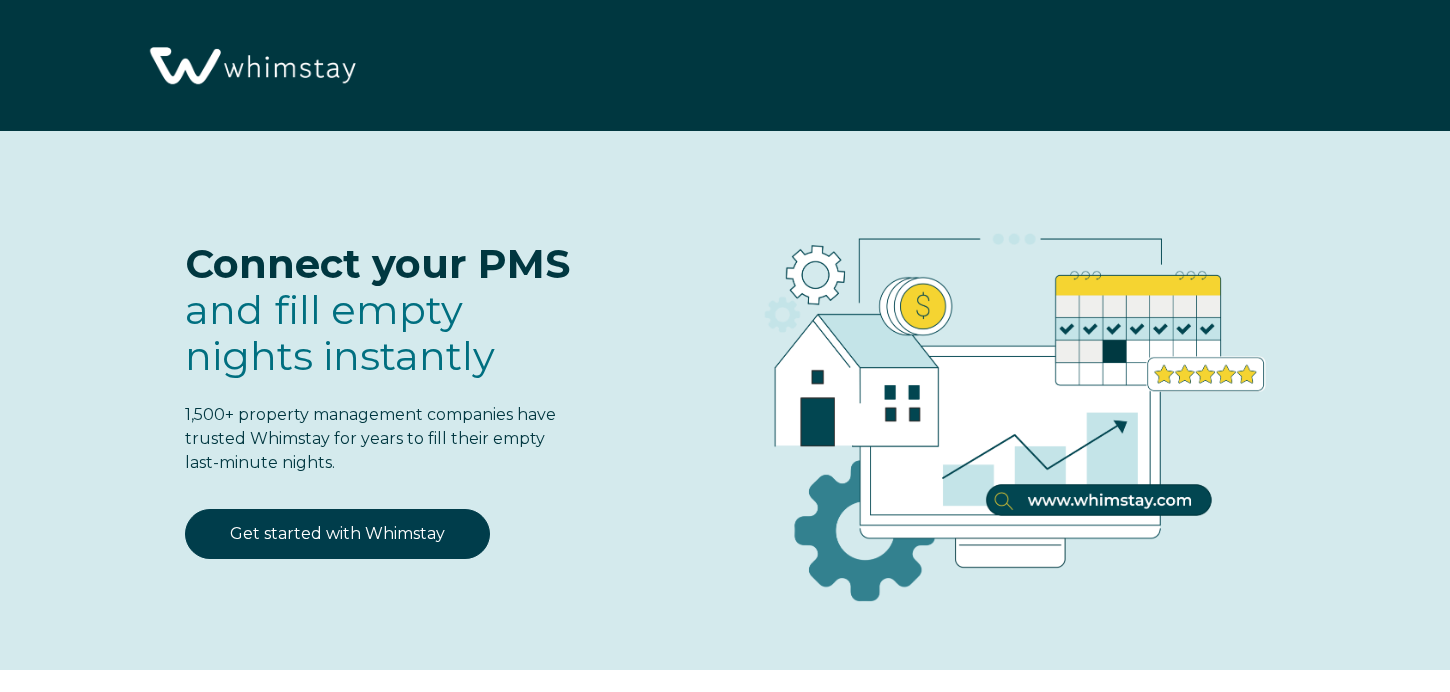 click at bounding box center (1003, 405) 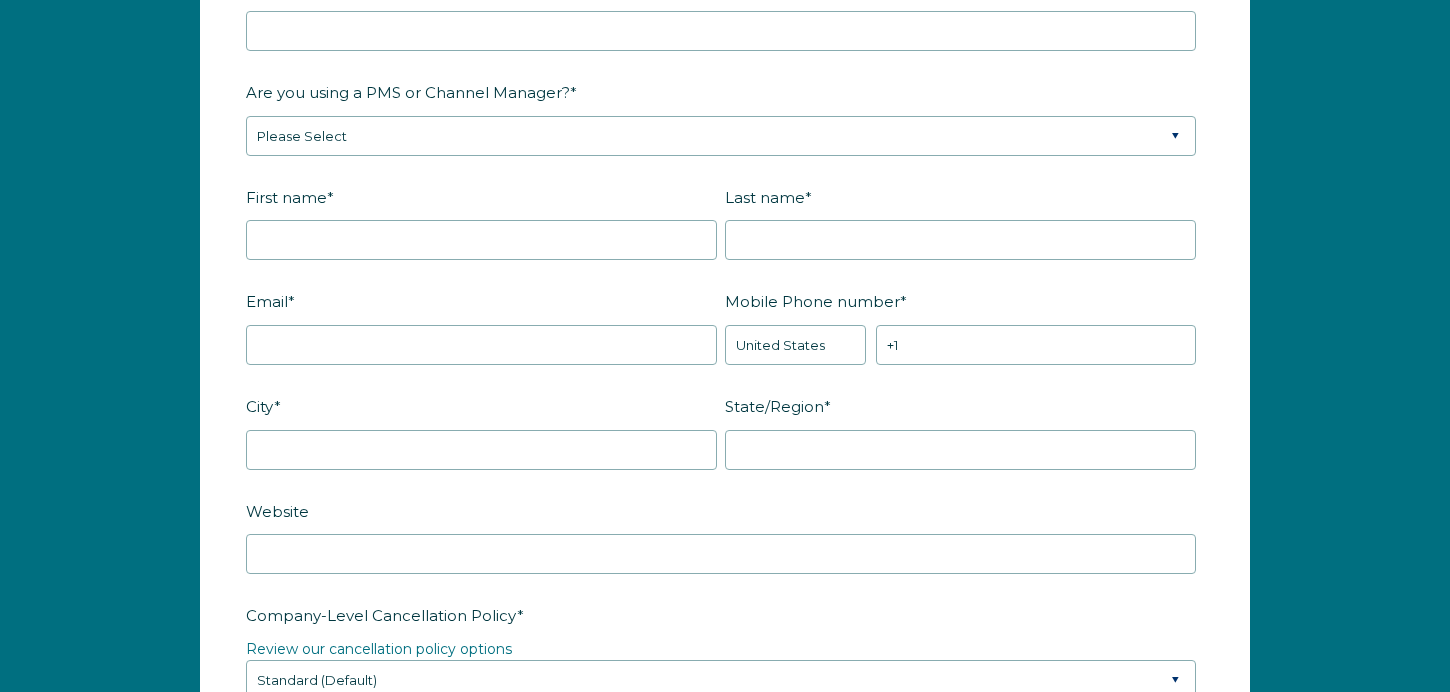 scroll, scrollTop: 3082, scrollLeft: 0, axis: vertical 